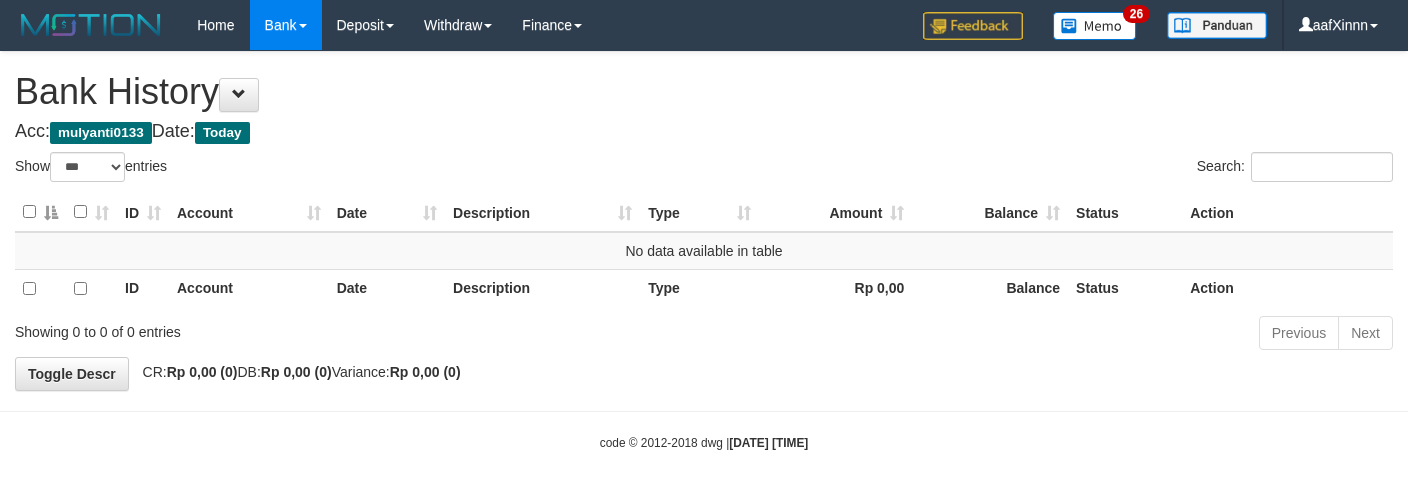select on "***" 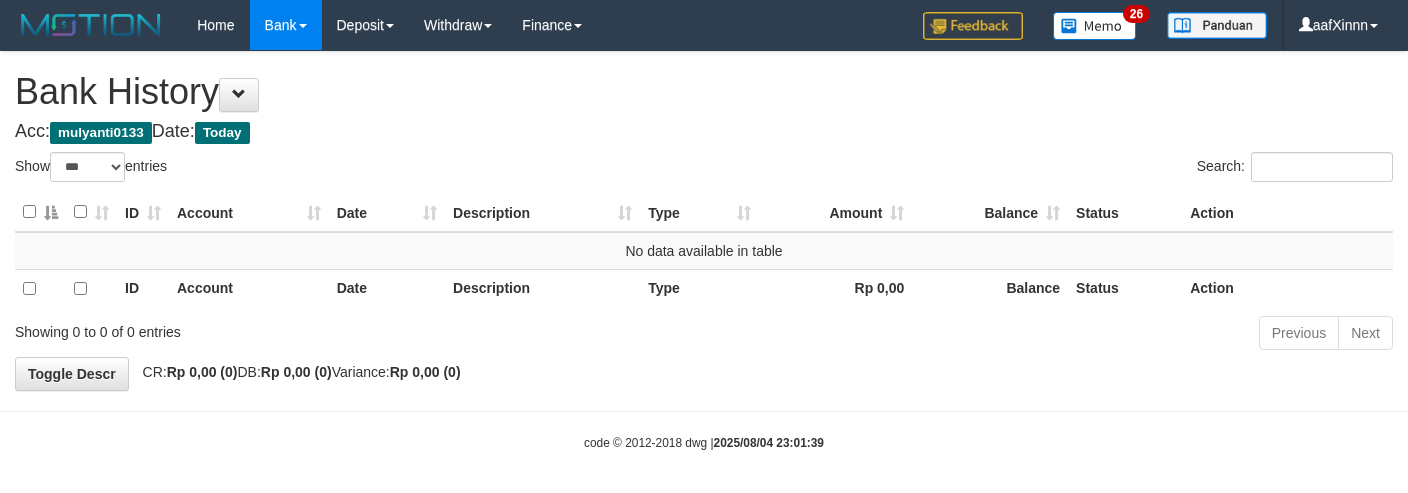 select on "***" 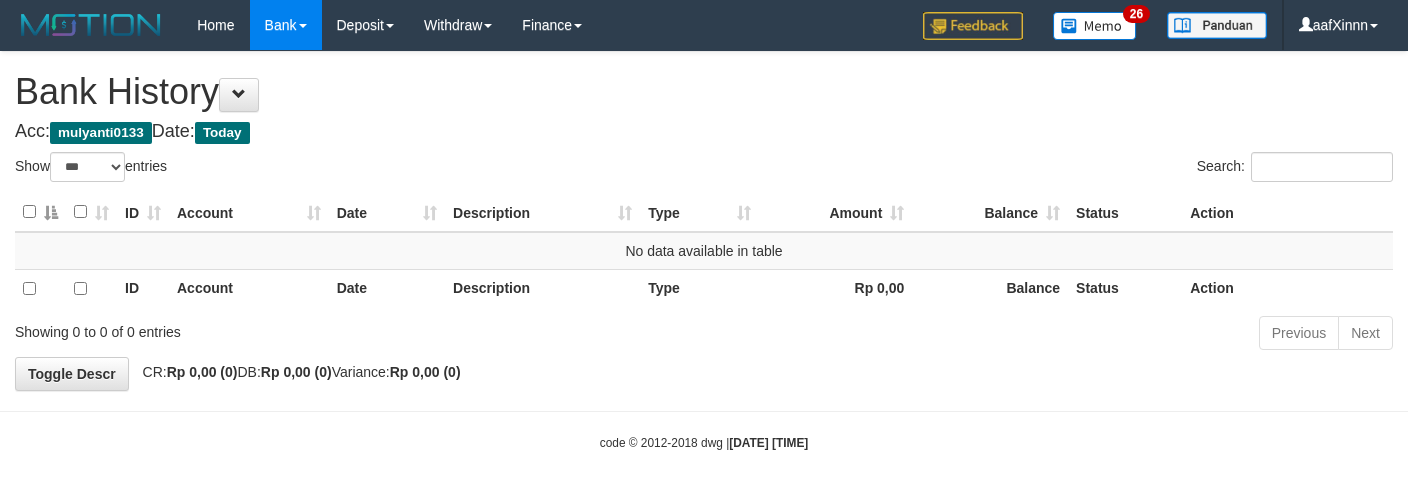 select on "***" 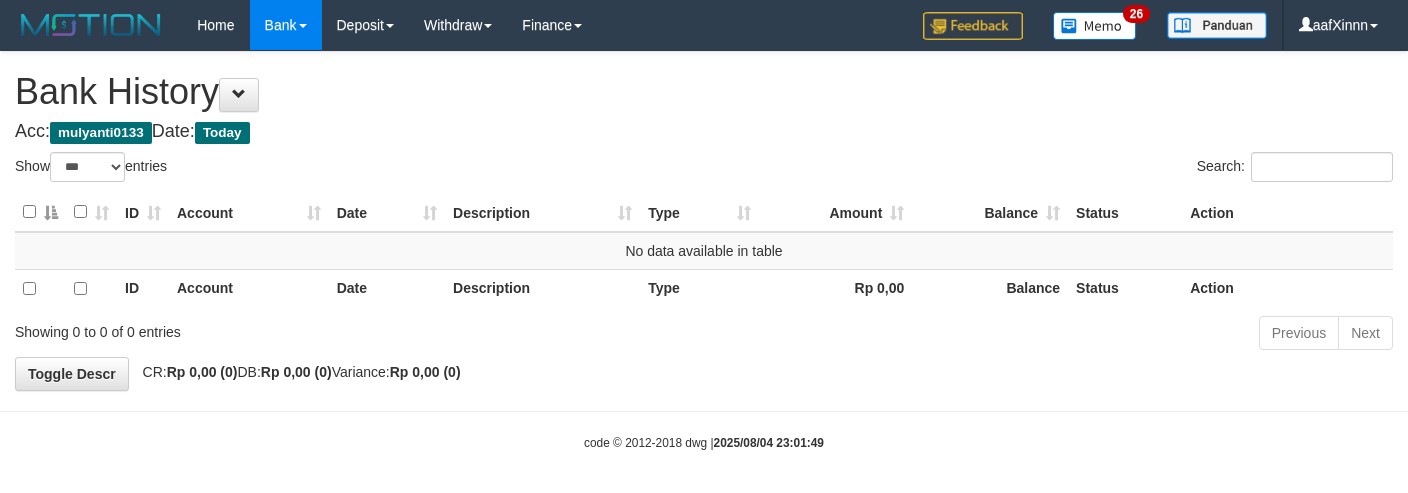 select on "***" 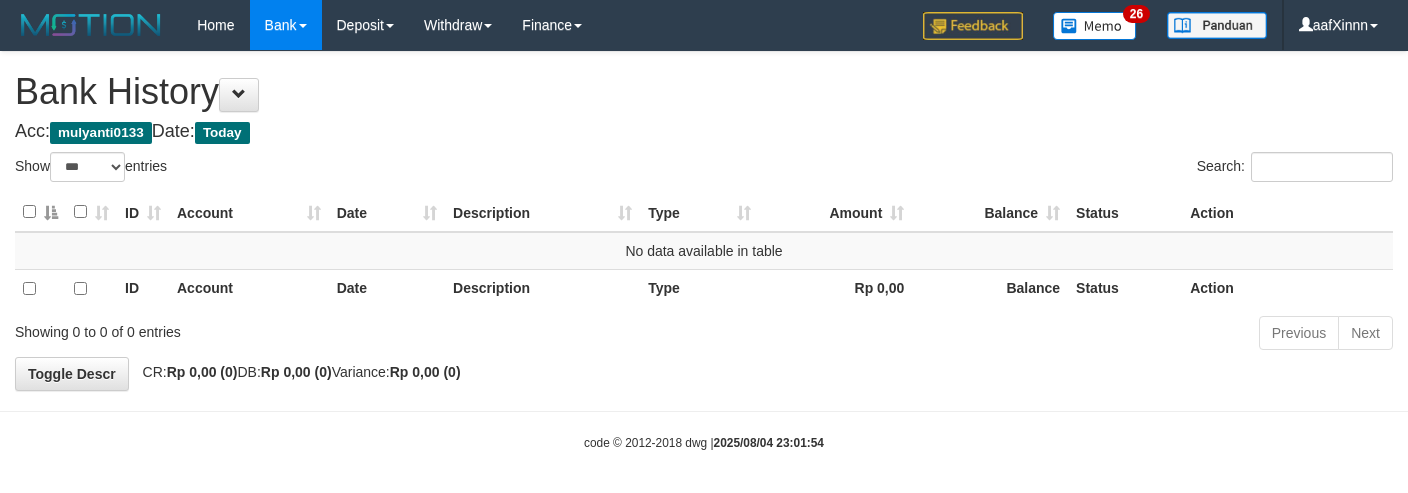 select on "***" 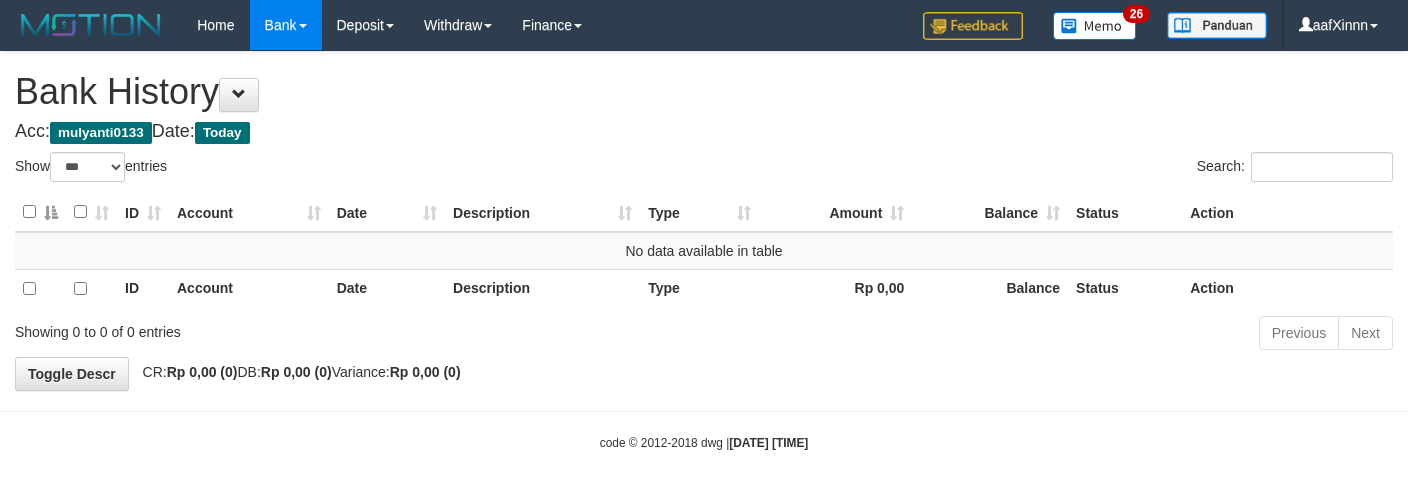 select on "***" 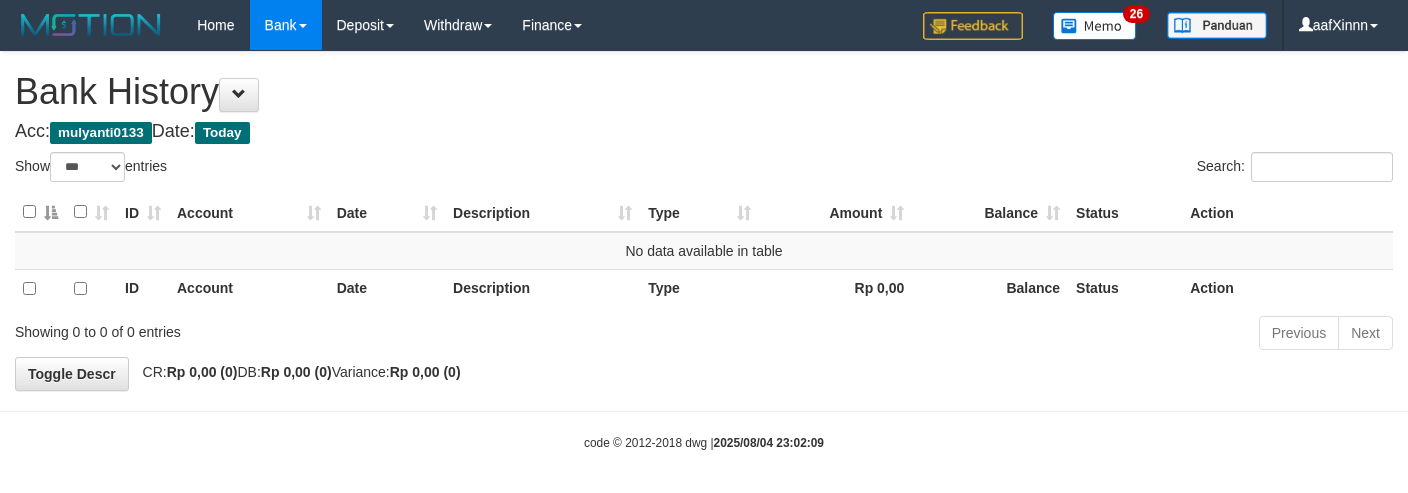 select on "***" 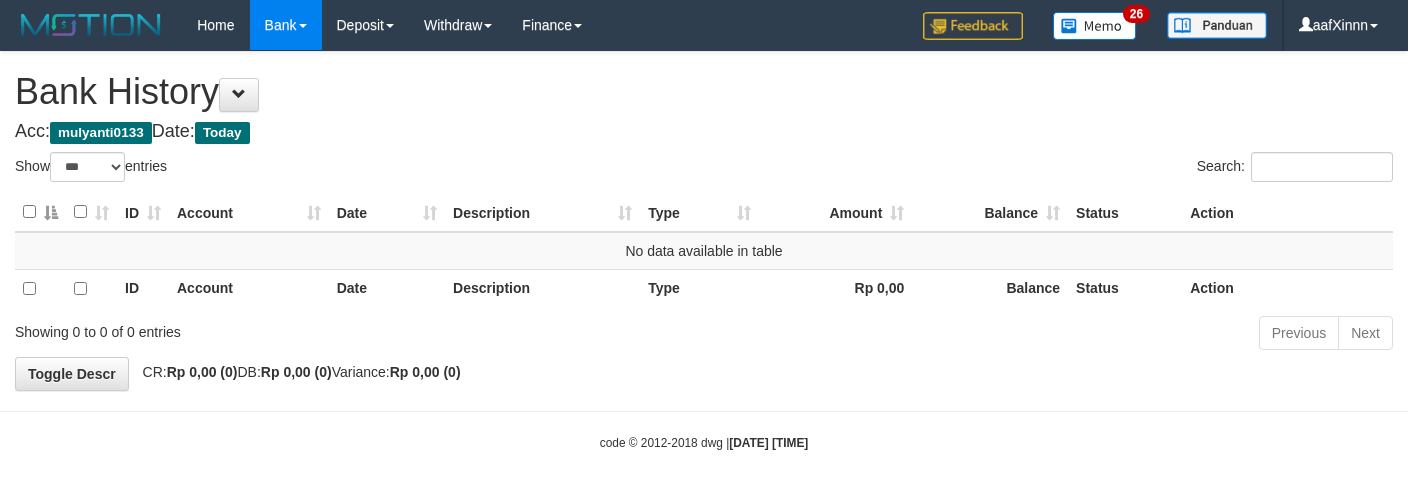 select on "***" 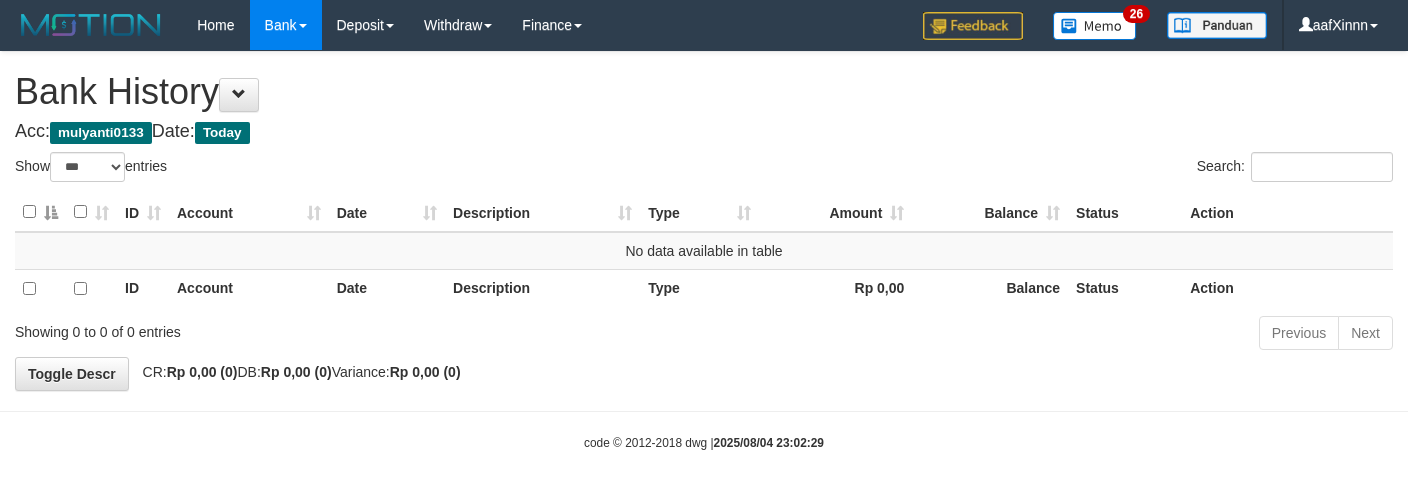 select on "***" 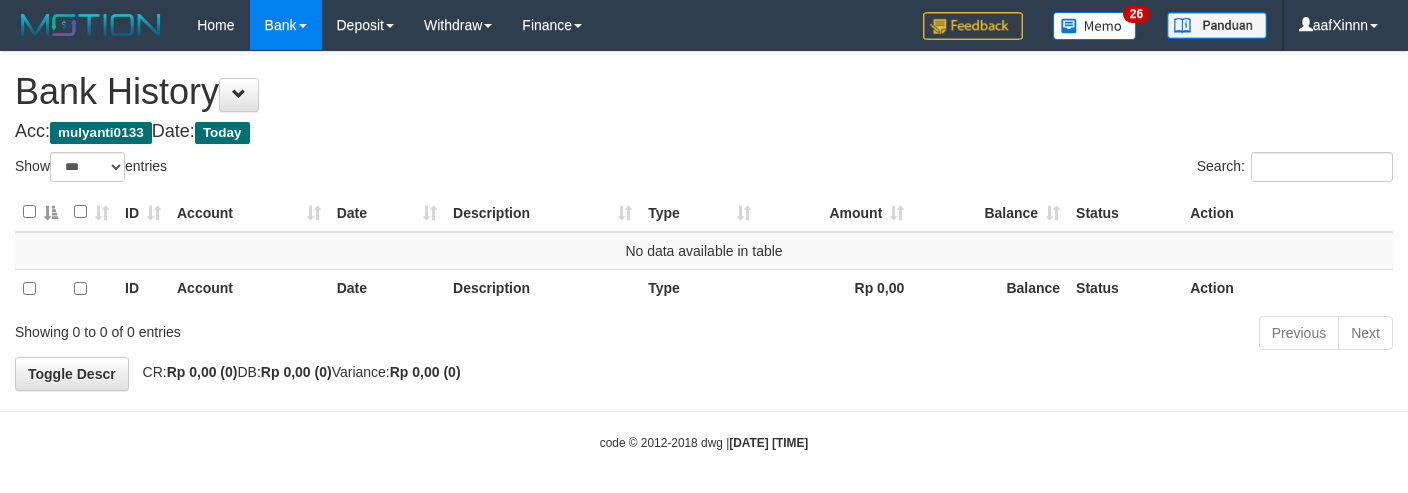 select on "***" 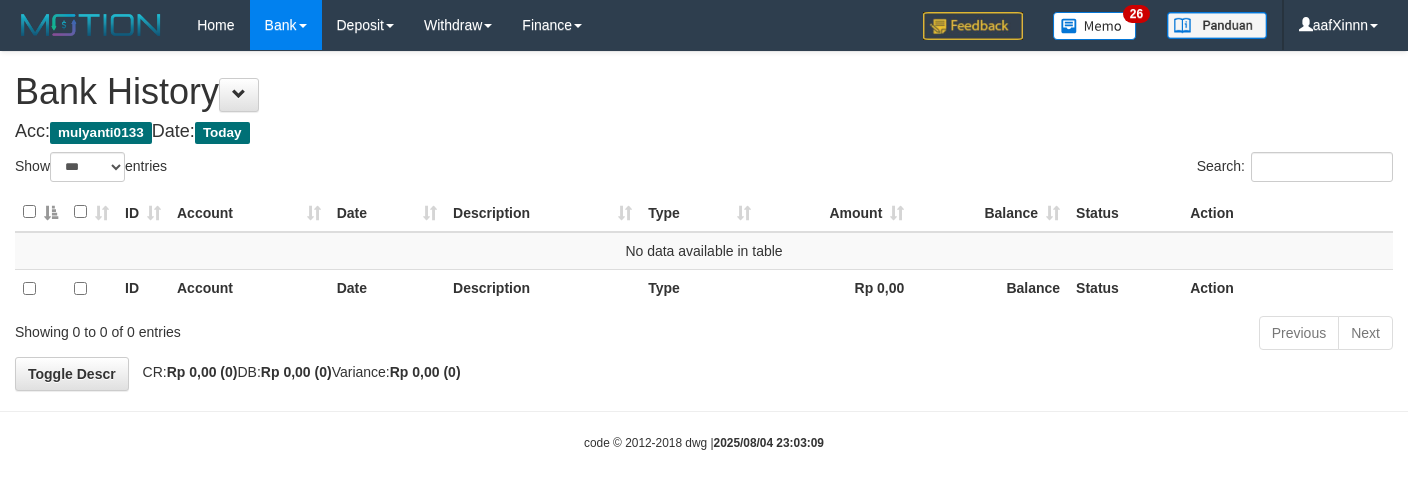 select on "***" 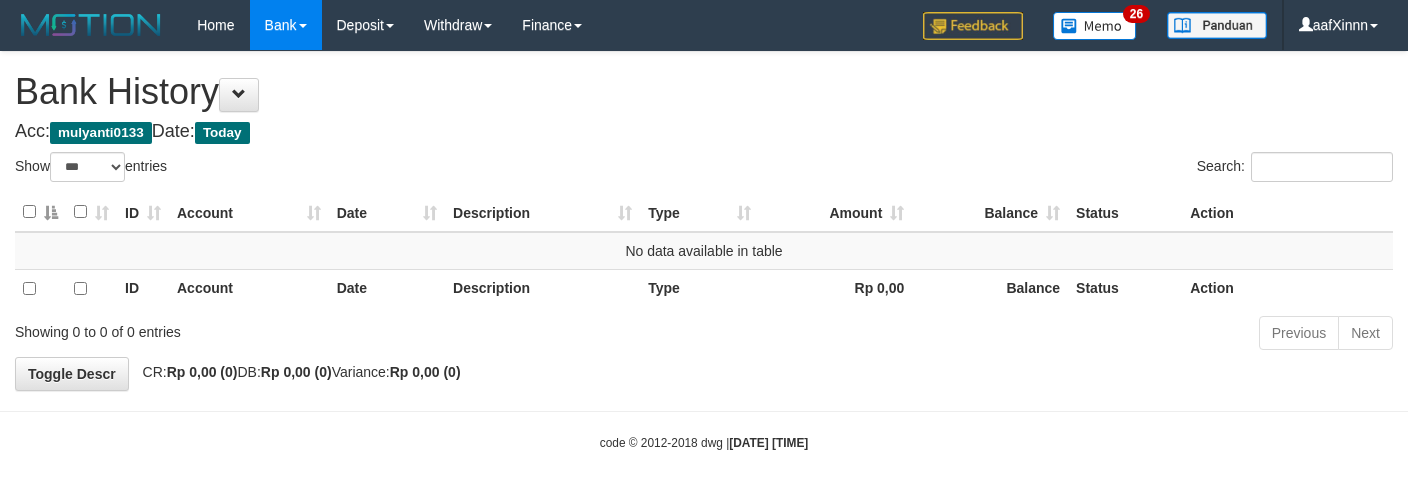 select on "***" 